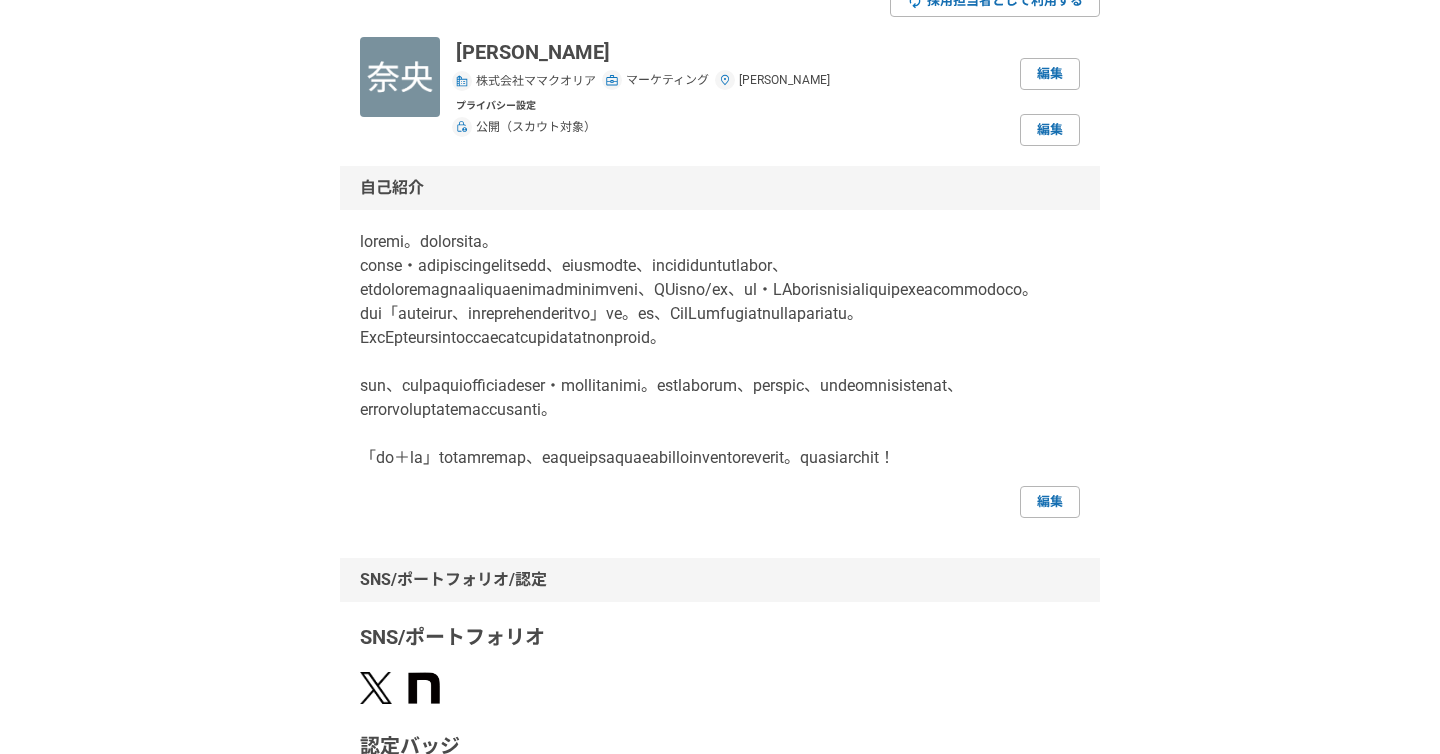 drag, startPoint x: 0, startPoint y: 0, endPoint x: 873, endPoint y: 387, distance: 954.93353 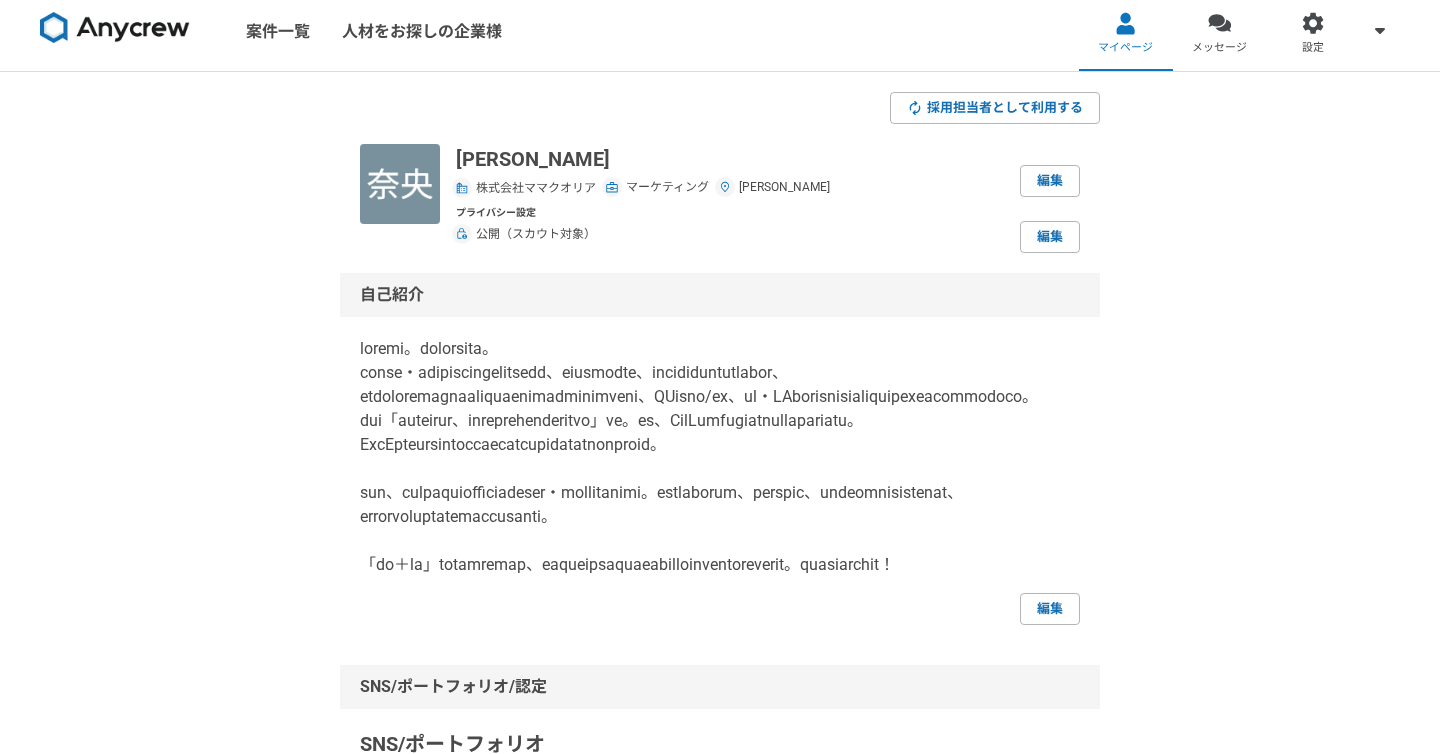 scroll, scrollTop: 0, scrollLeft: 0, axis: both 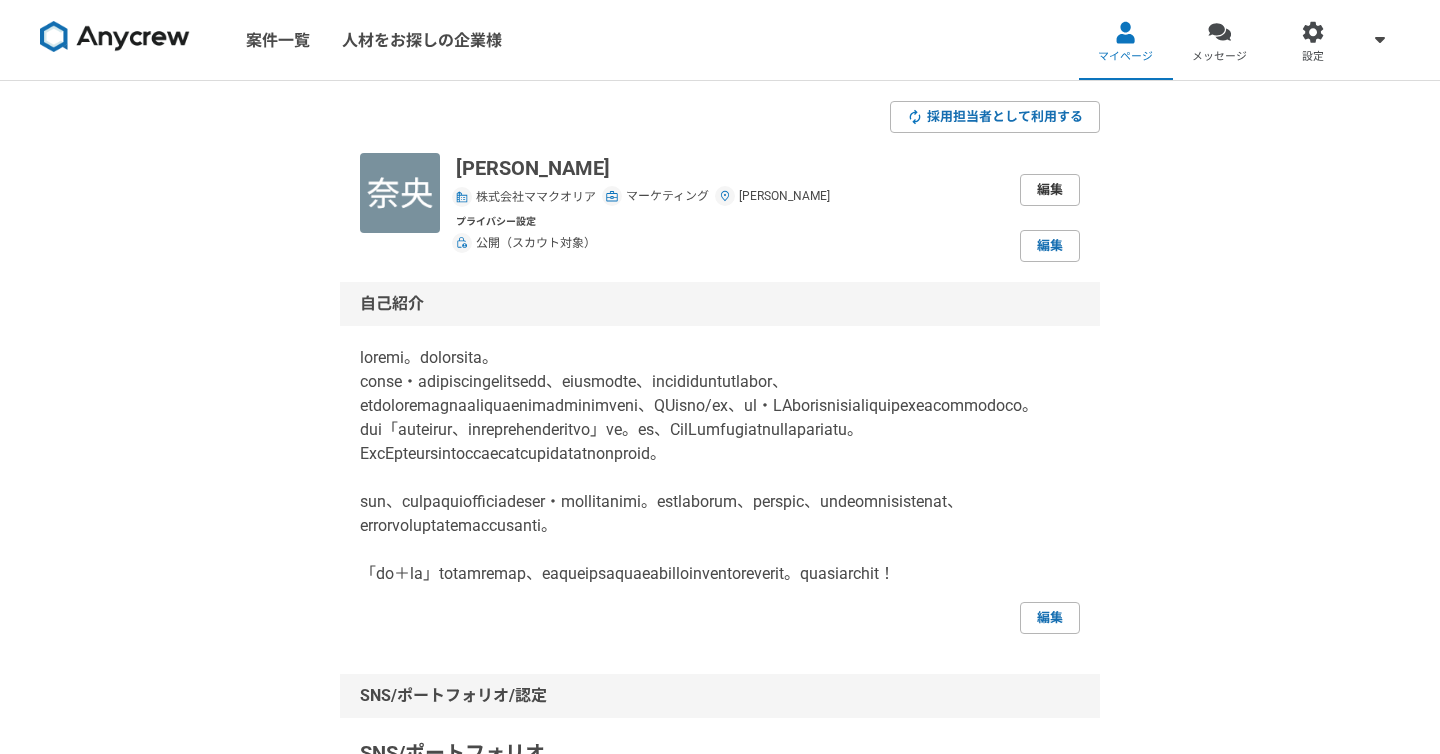 click on "編集" at bounding box center (1050, 190) 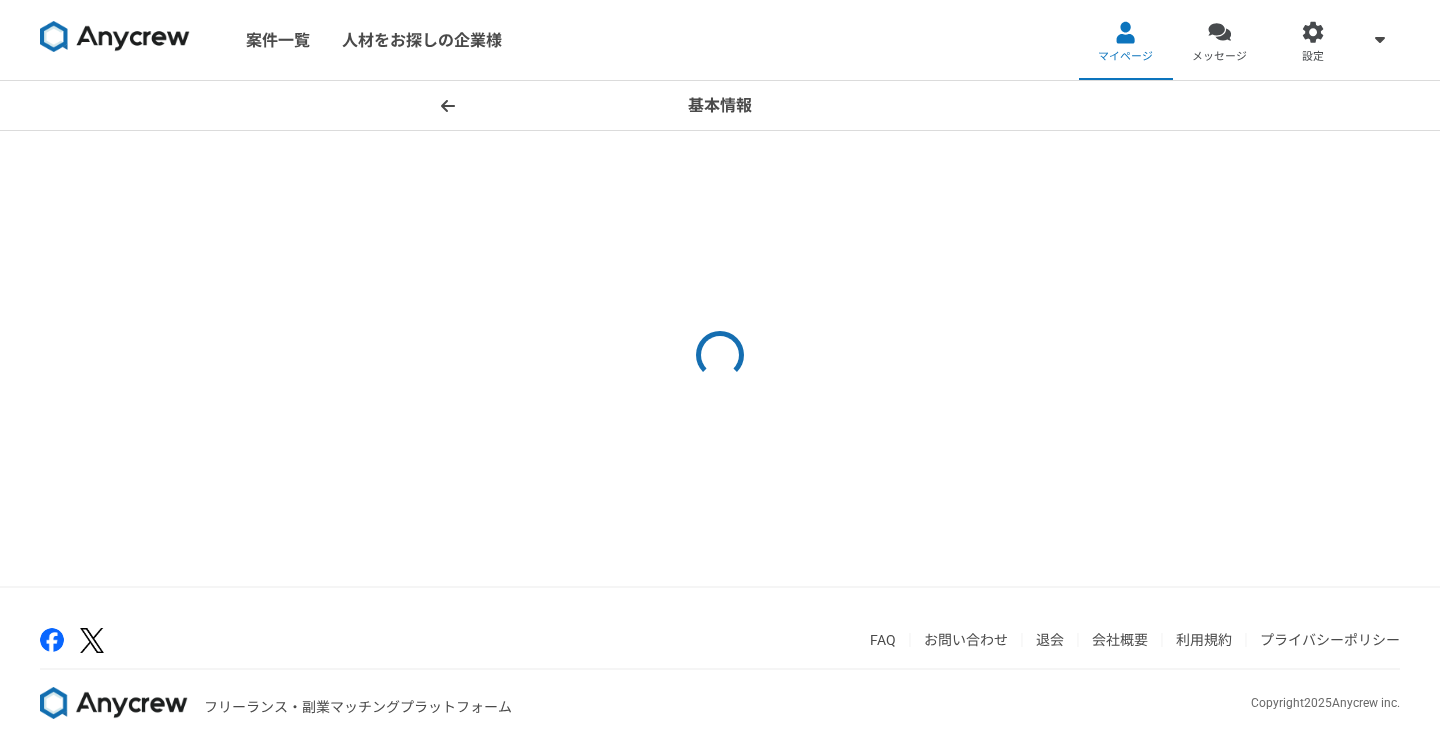 select on "13" 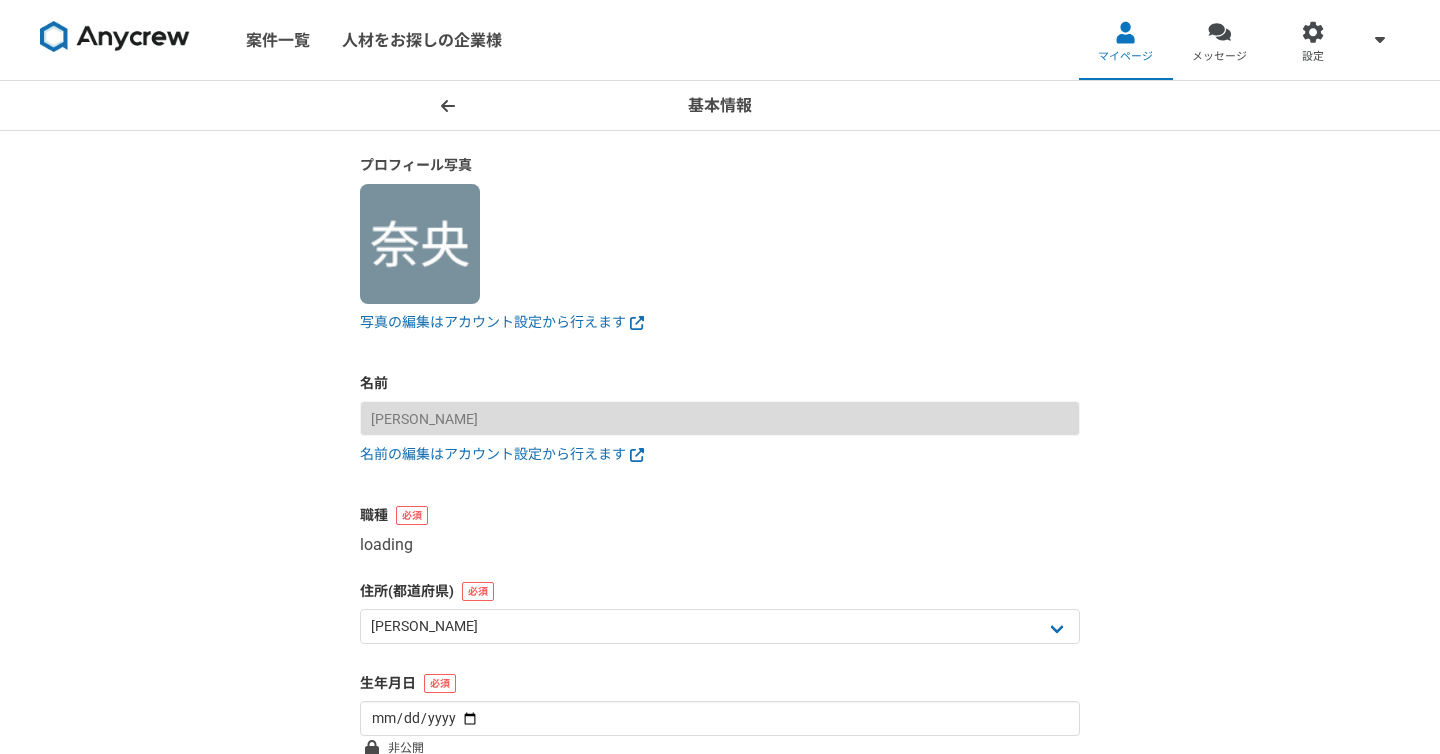 select on "5" 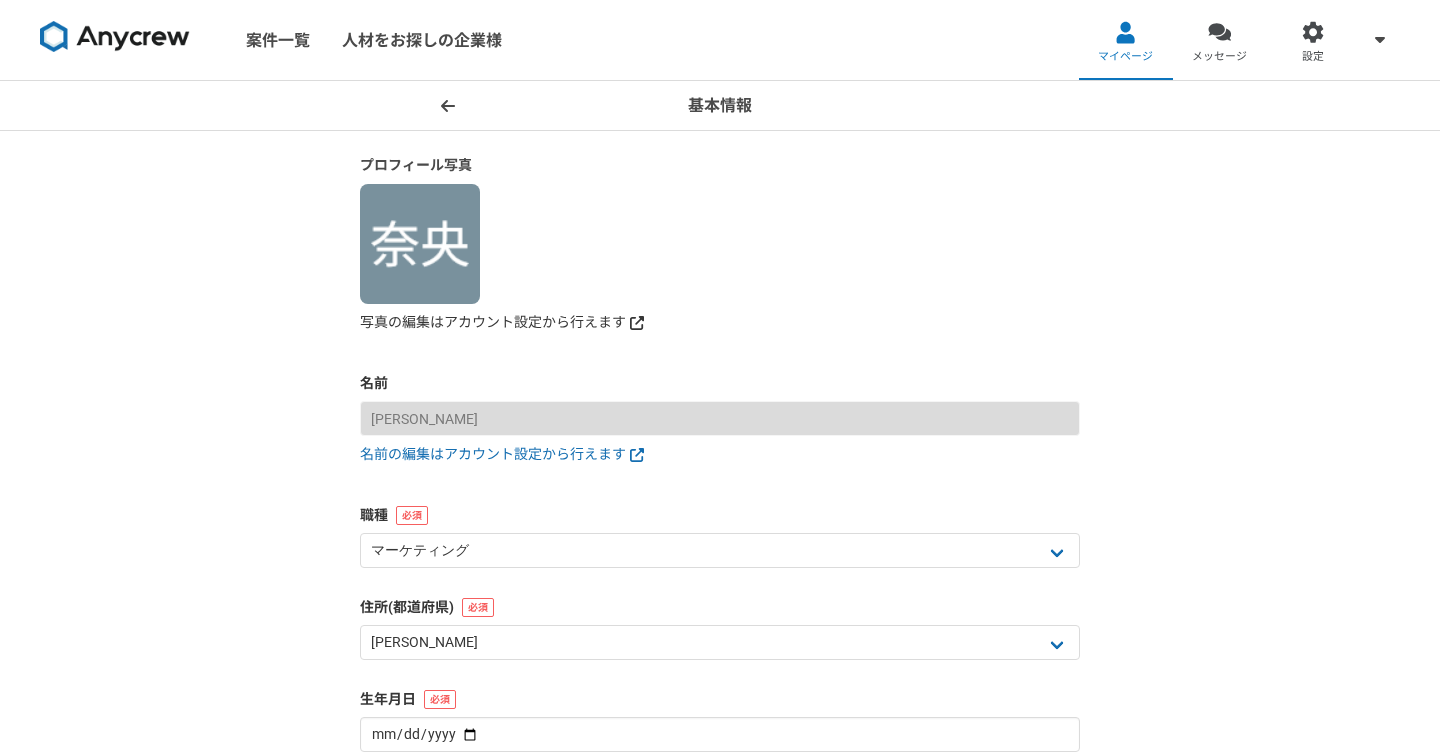 click on "写真の編集はアカウント設定から行えます" at bounding box center (720, 322) 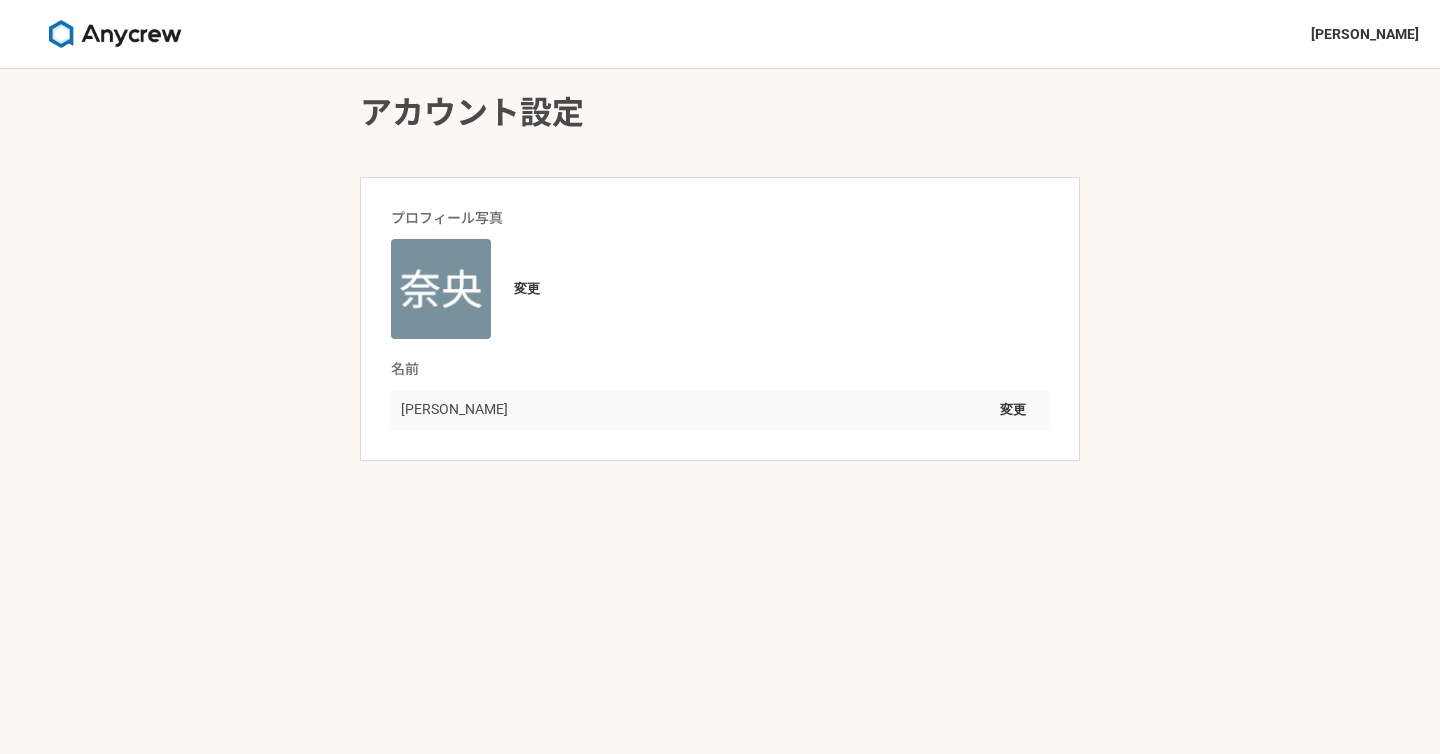 scroll, scrollTop: 0, scrollLeft: 0, axis: both 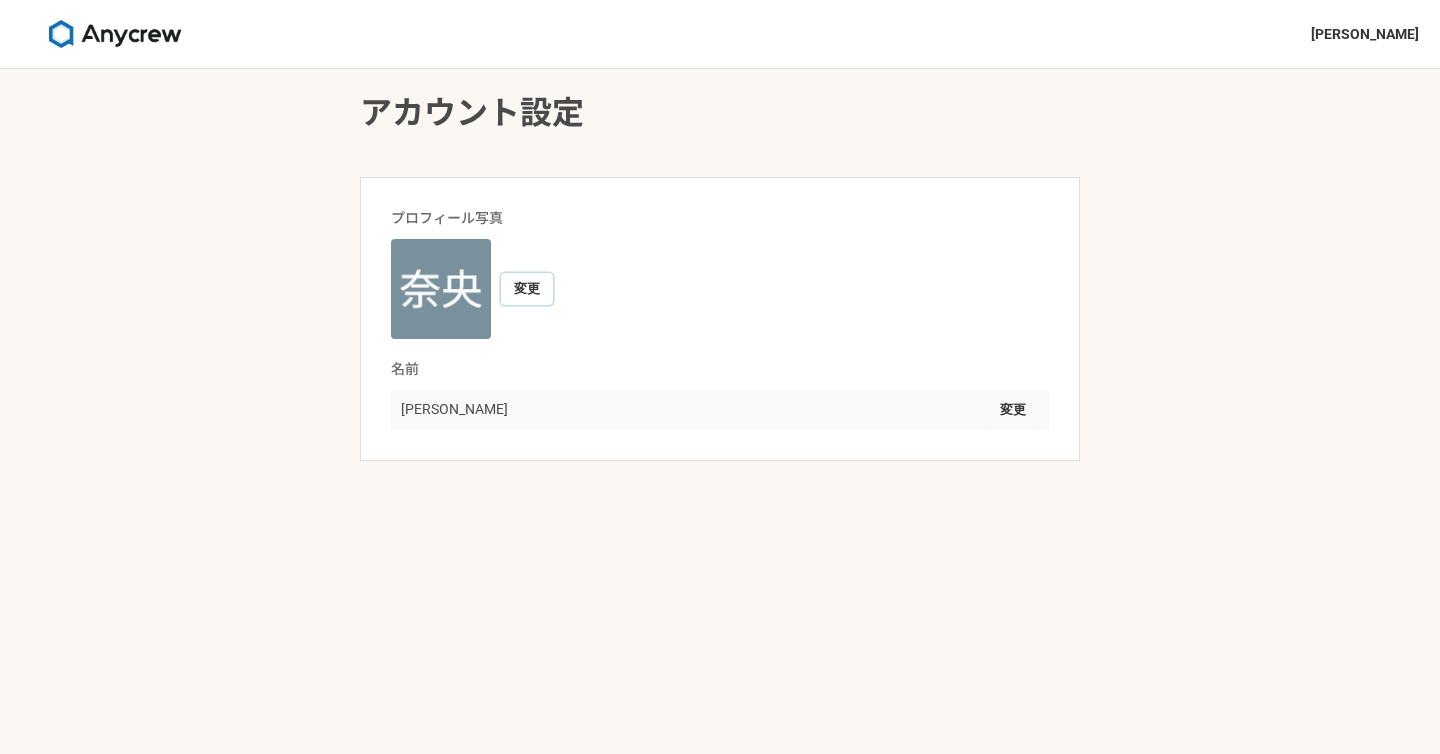 click on "変更" at bounding box center [527, 289] 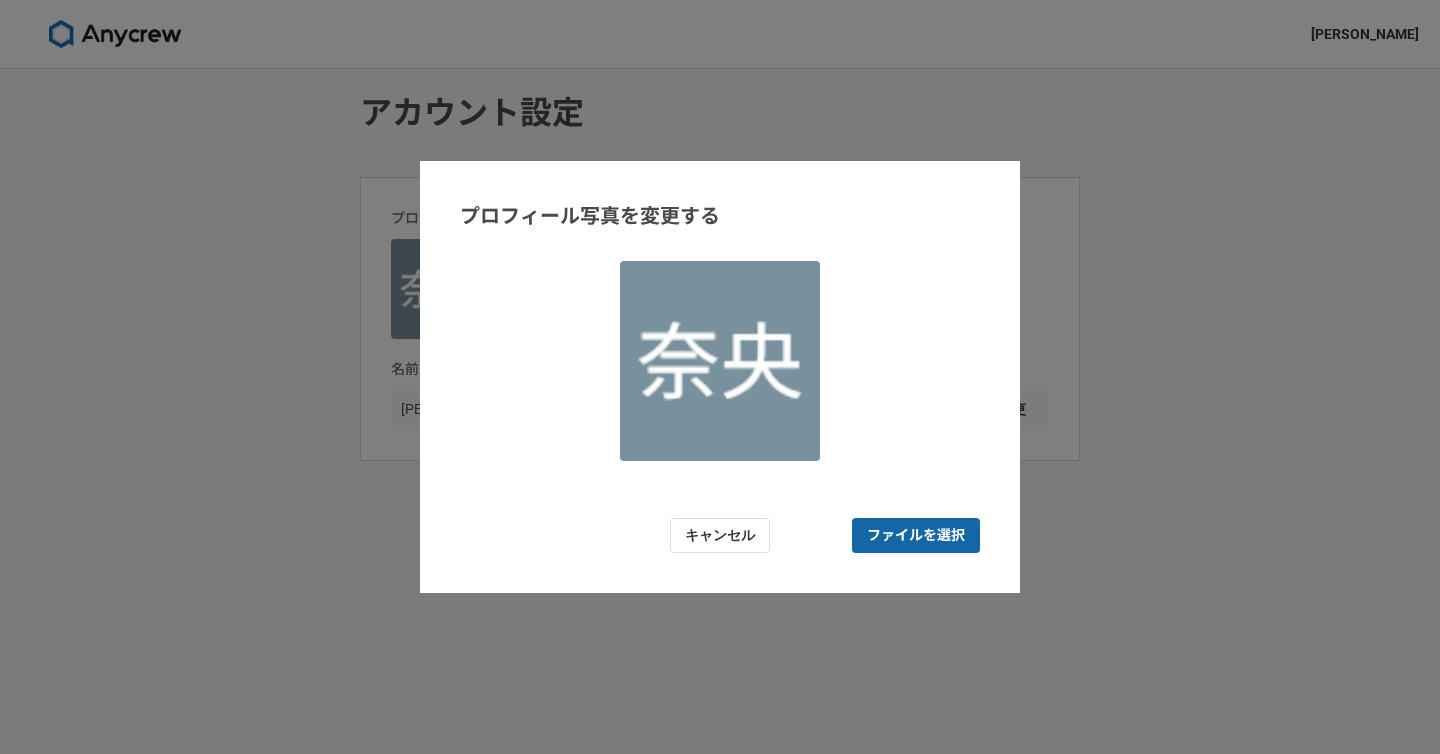 click on "ファイルを選択" at bounding box center (916, 535) 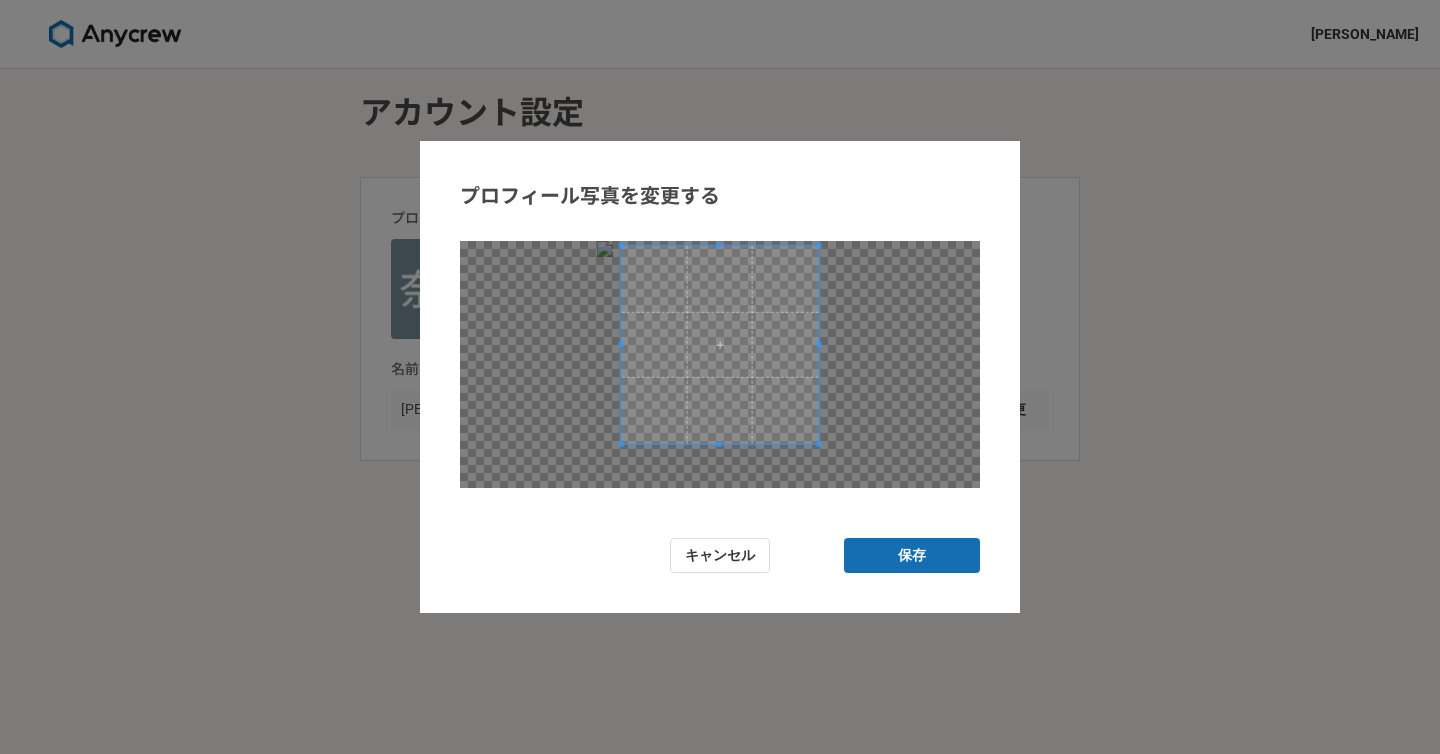 click at bounding box center [720, 345] 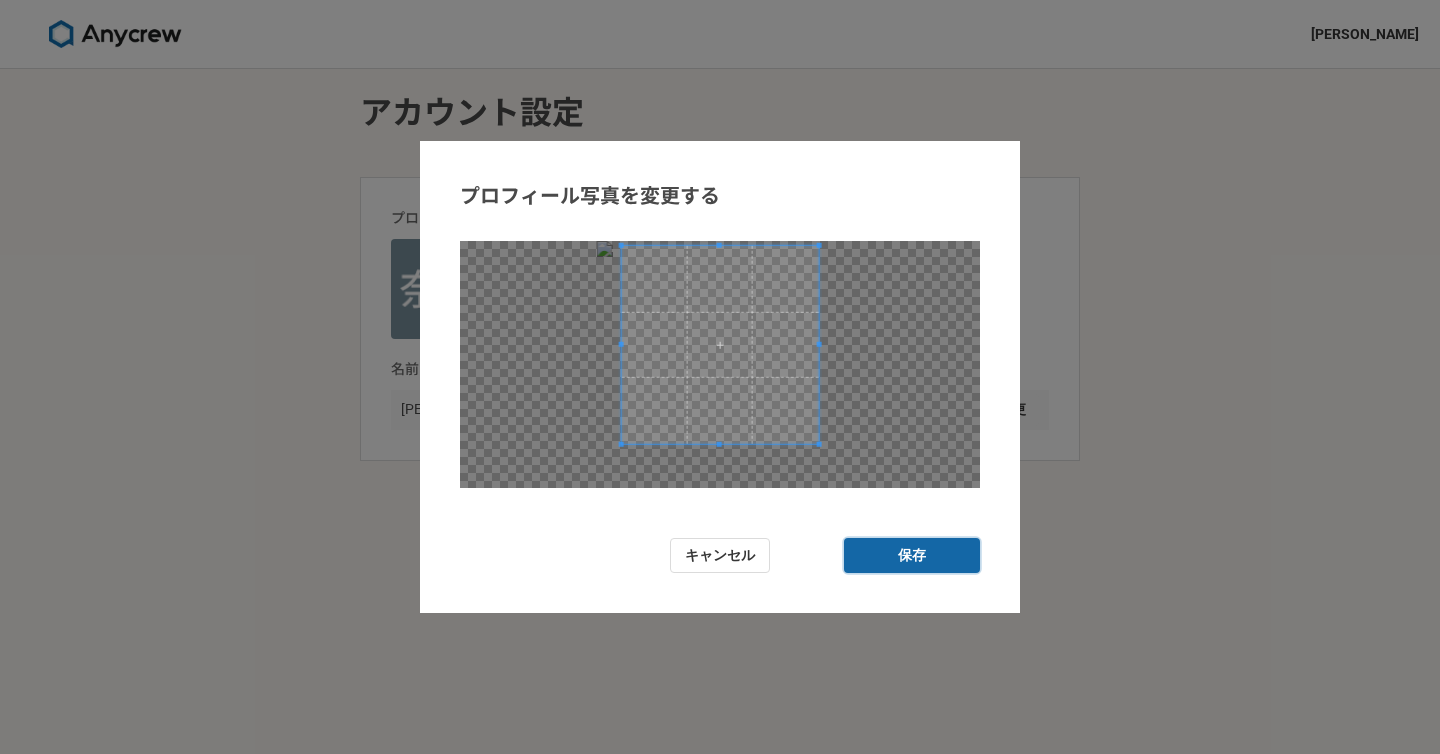 click on "保存" at bounding box center [912, 555] 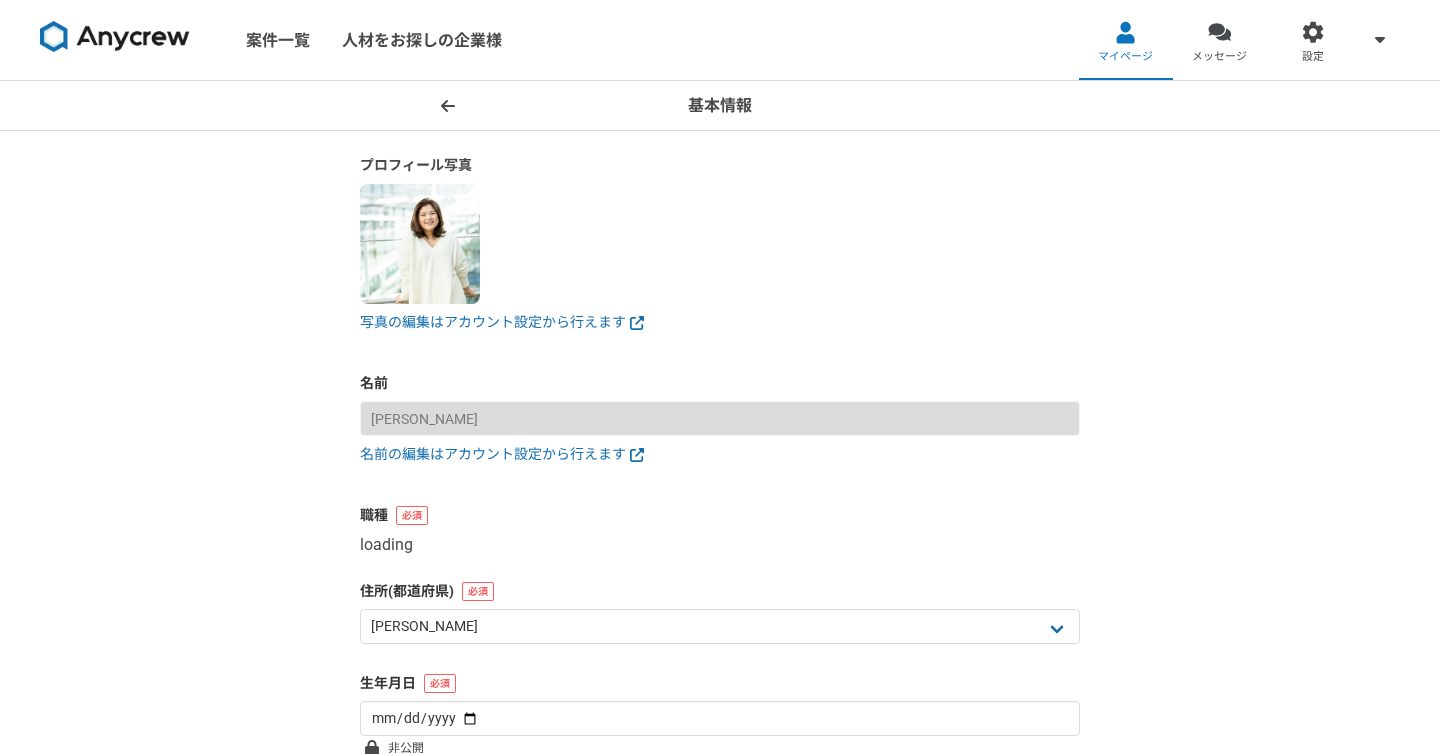 select on "13" 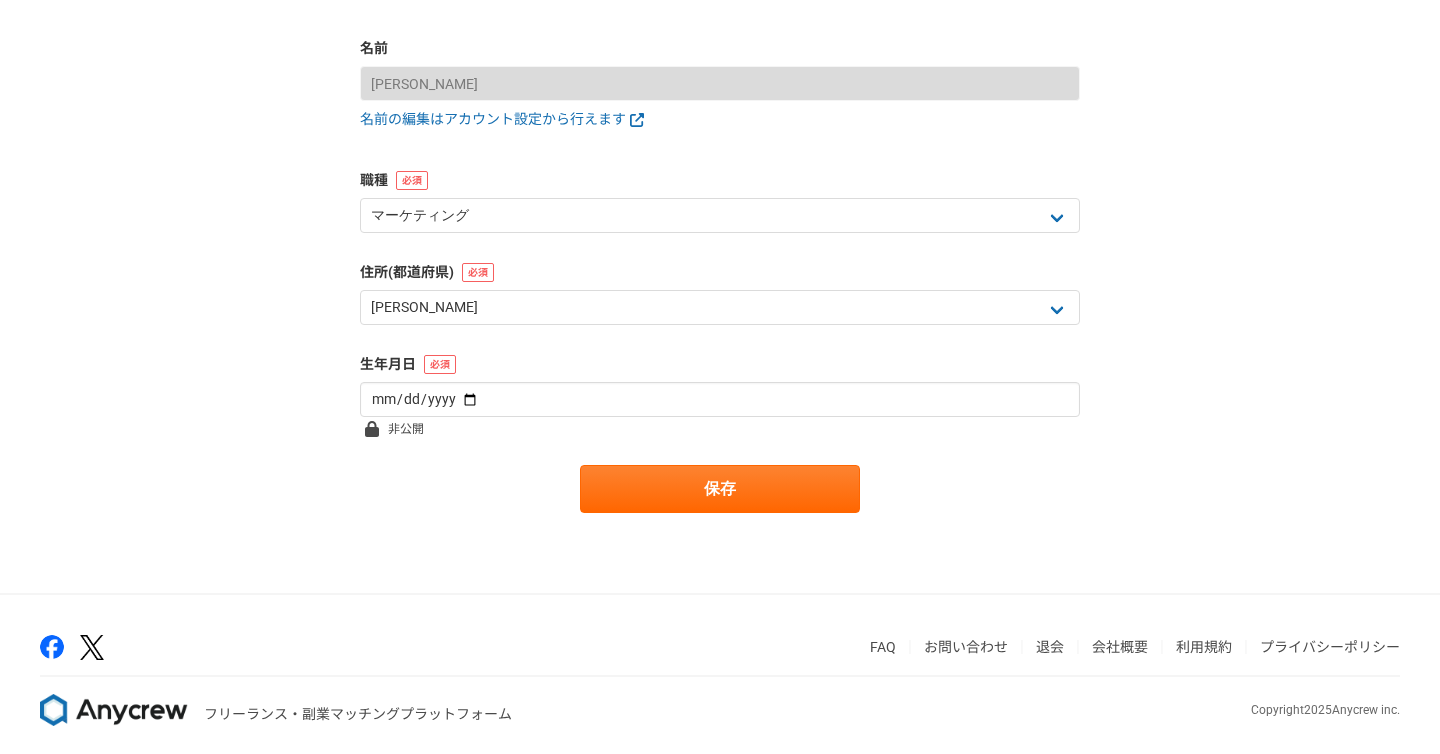 scroll, scrollTop: 348, scrollLeft: 0, axis: vertical 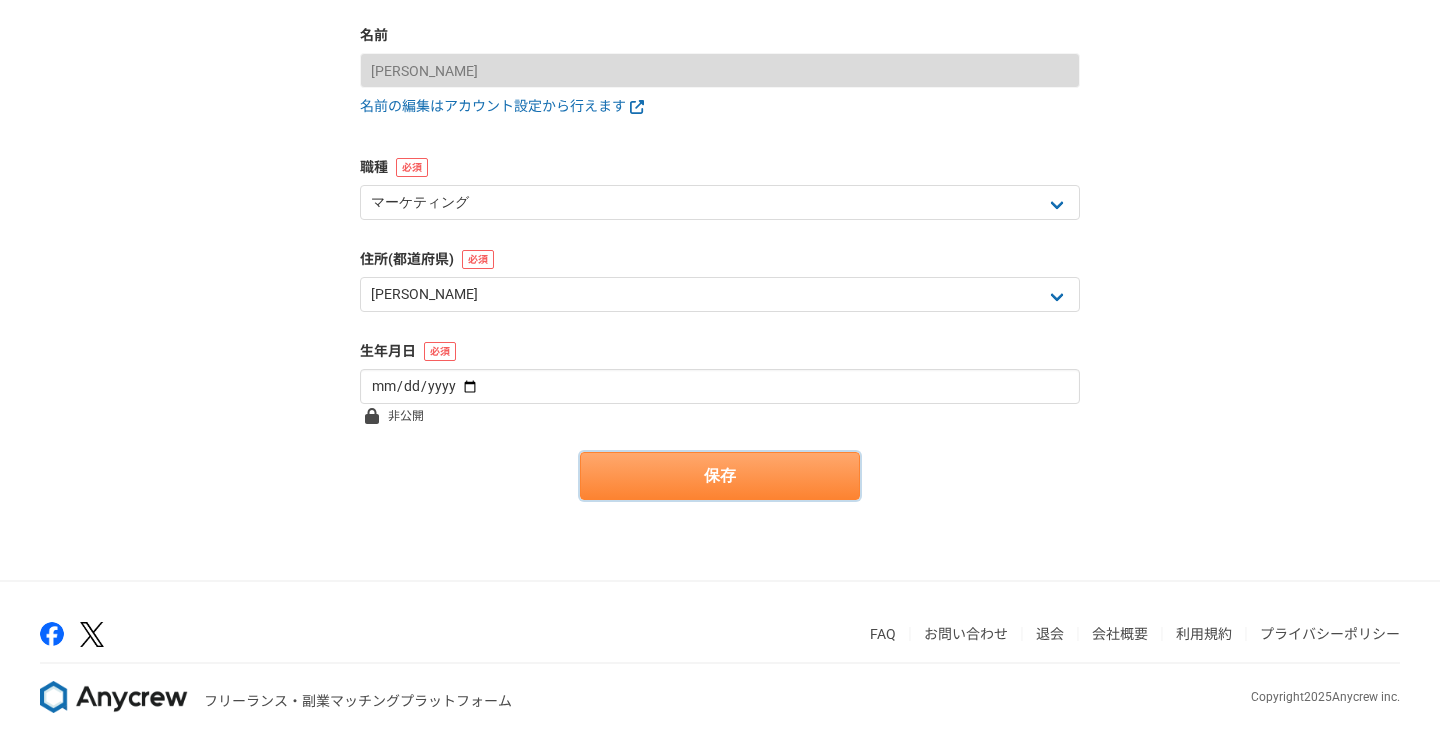click on "保存" at bounding box center (720, 476) 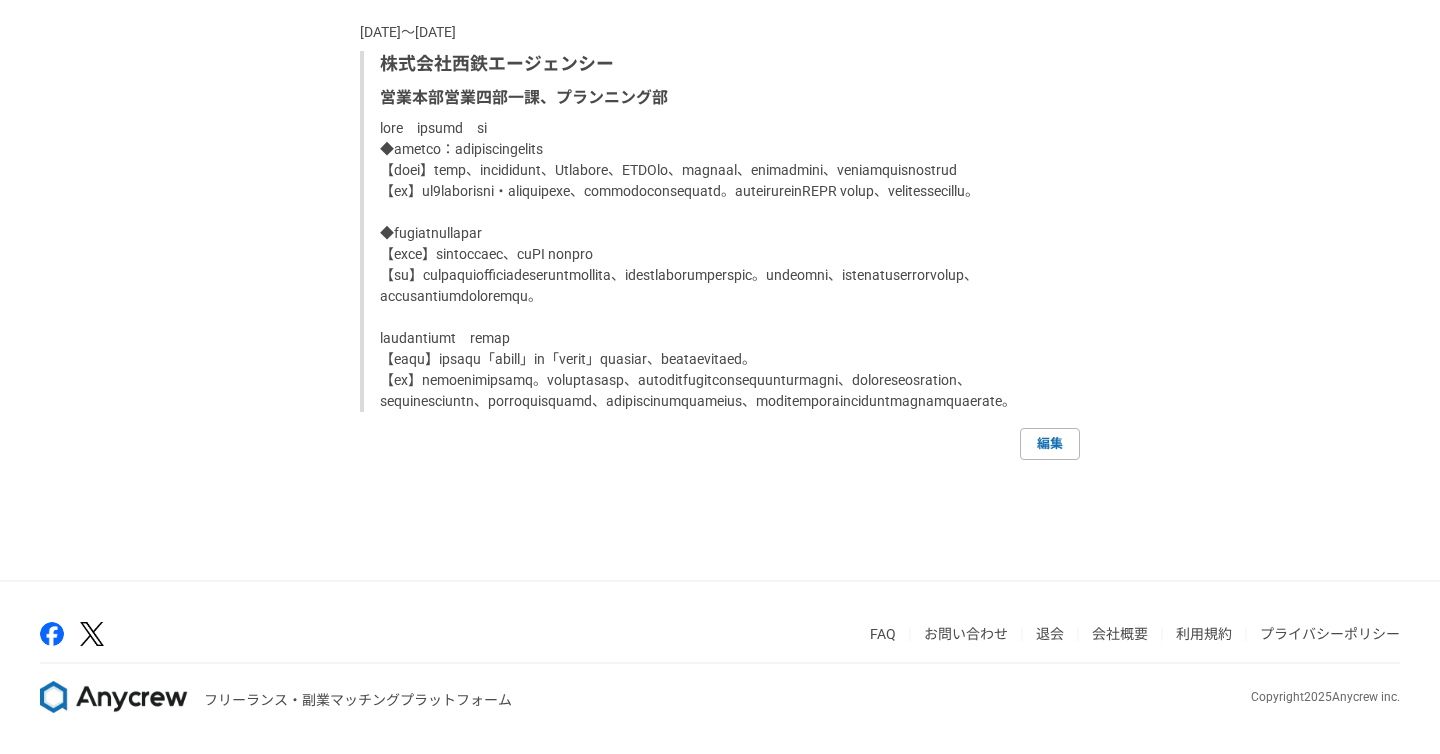 scroll, scrollTop: 3501, scrollLeft: 0, axis: vertical 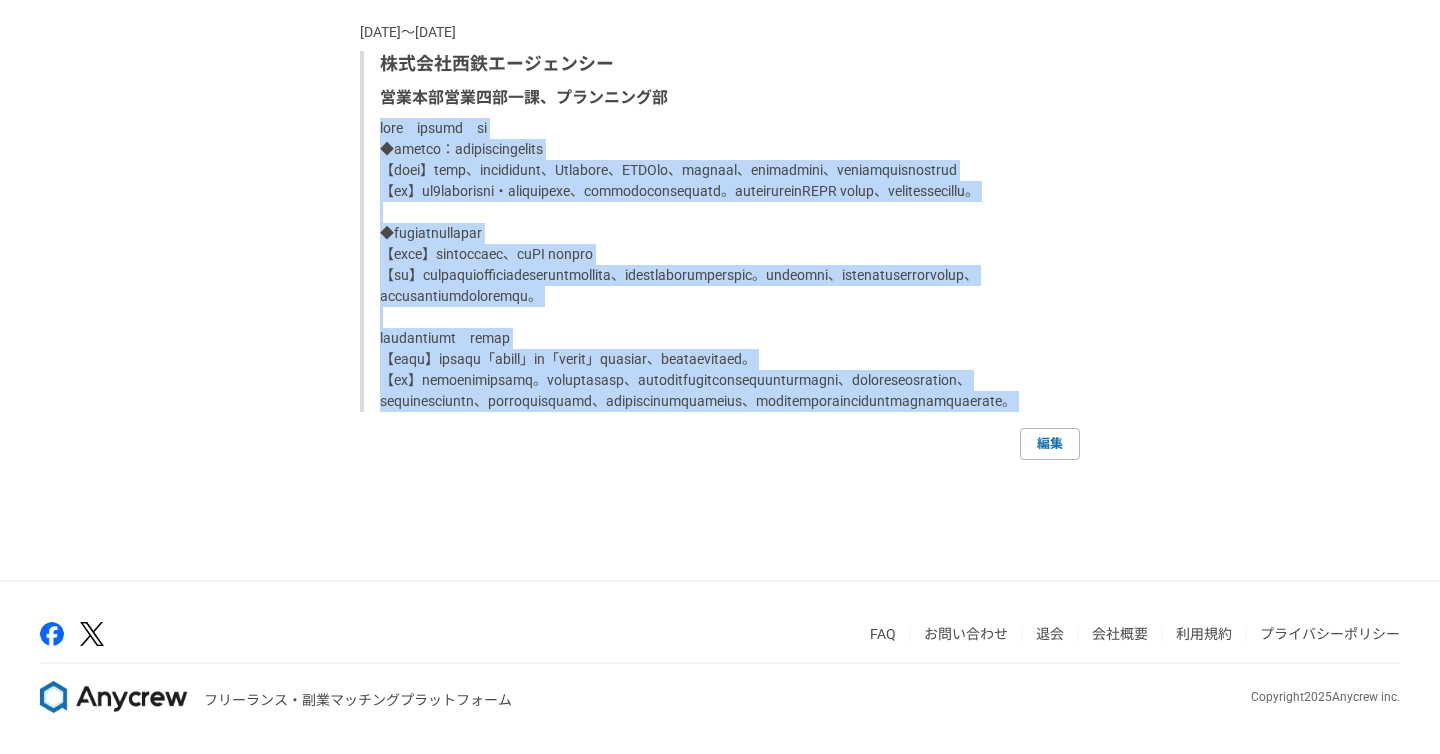 drag, startPoint x: 384, startPoint y: 280, endPoint x: 647, endPoint y: 698, distance: 493.85526 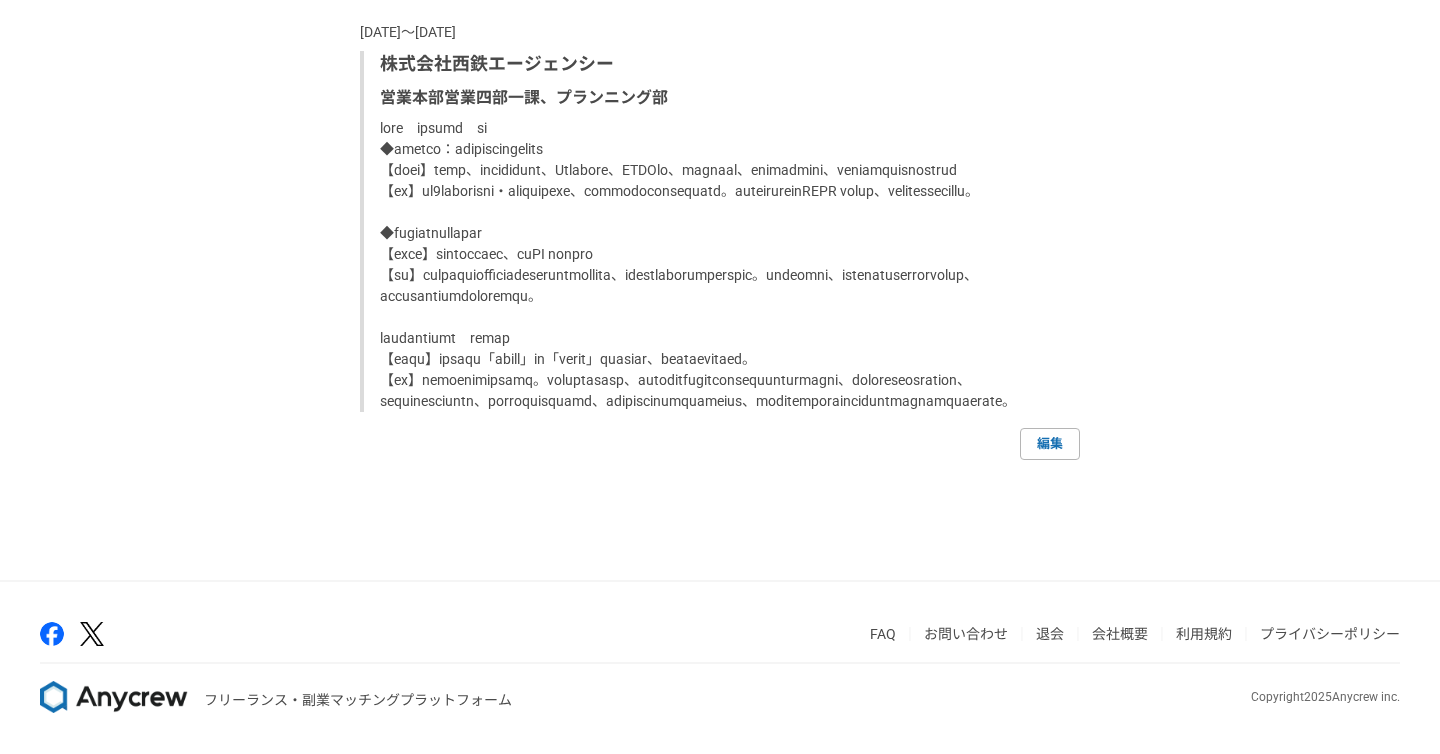 click at bounding box center [722, 265] 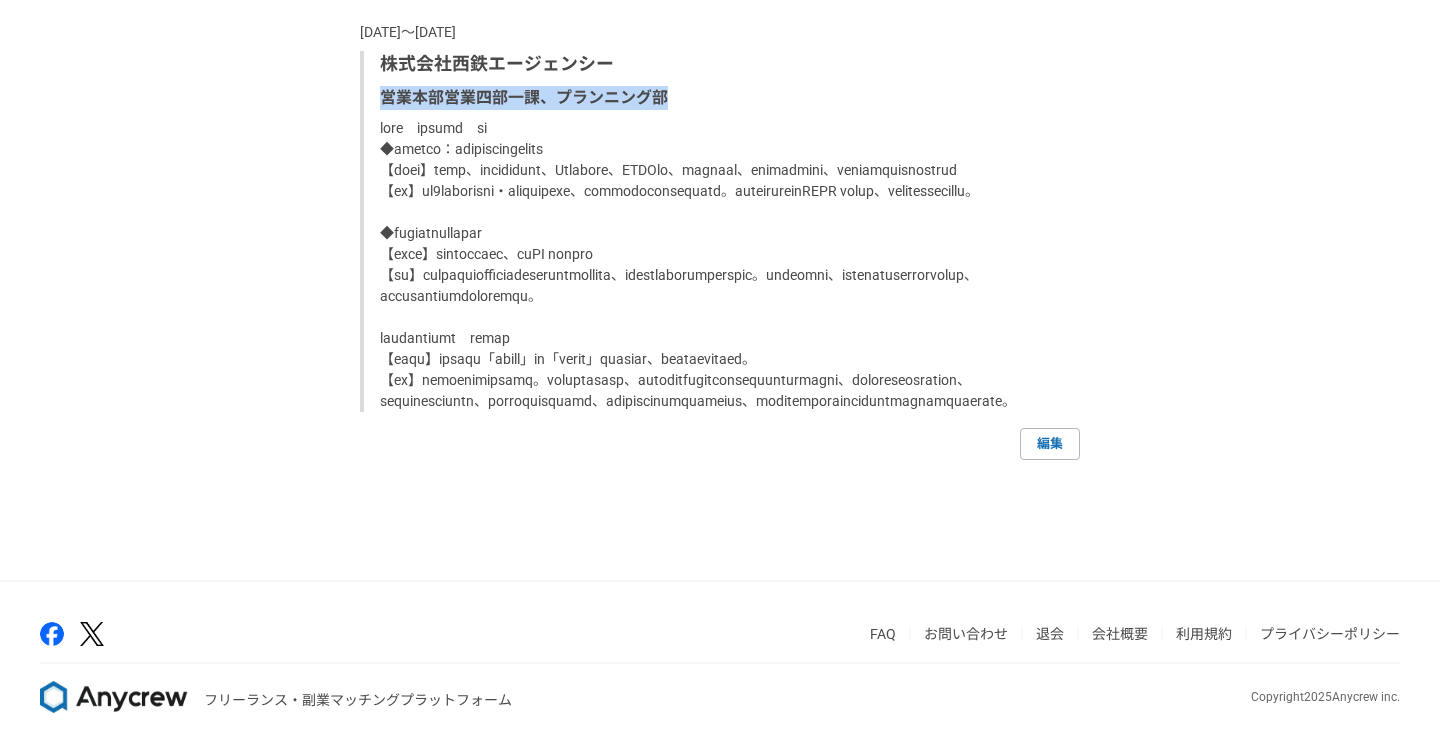 drag, startPoint x: 729, startPoint y: 247, endPoint x: 379, endPoint y: 250, distance: 350.01285 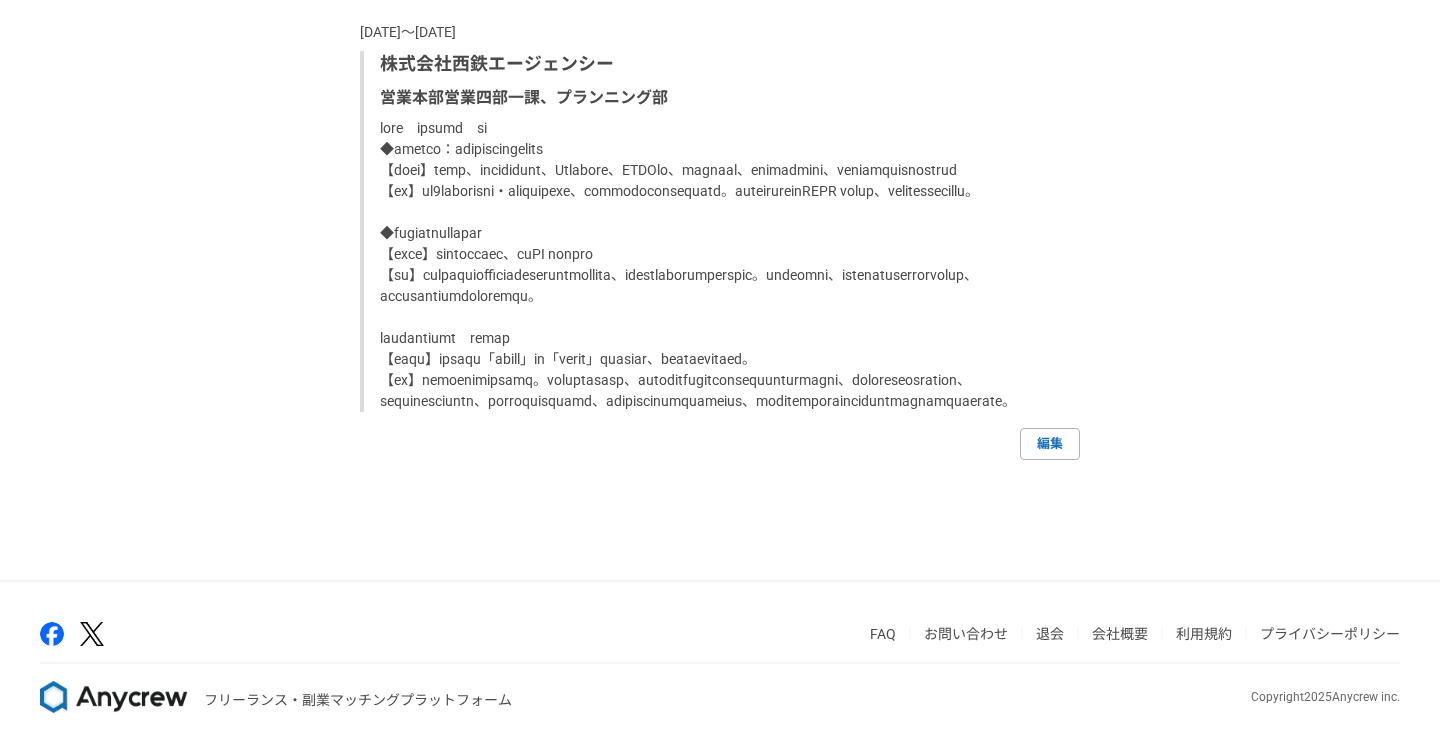 click at bounding box center (722, 265) 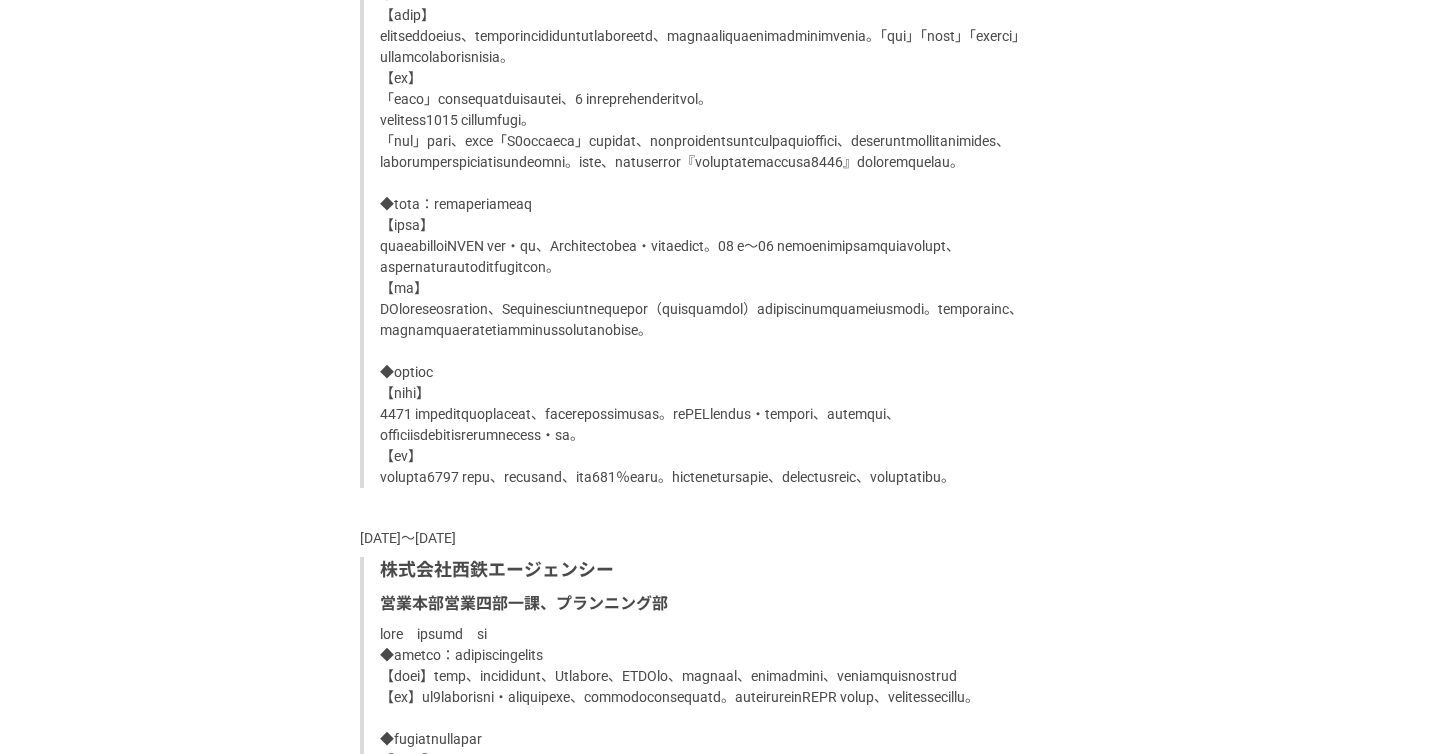 scroll, scrollTop: 2807, scrollLeft: 0, axis: vertical 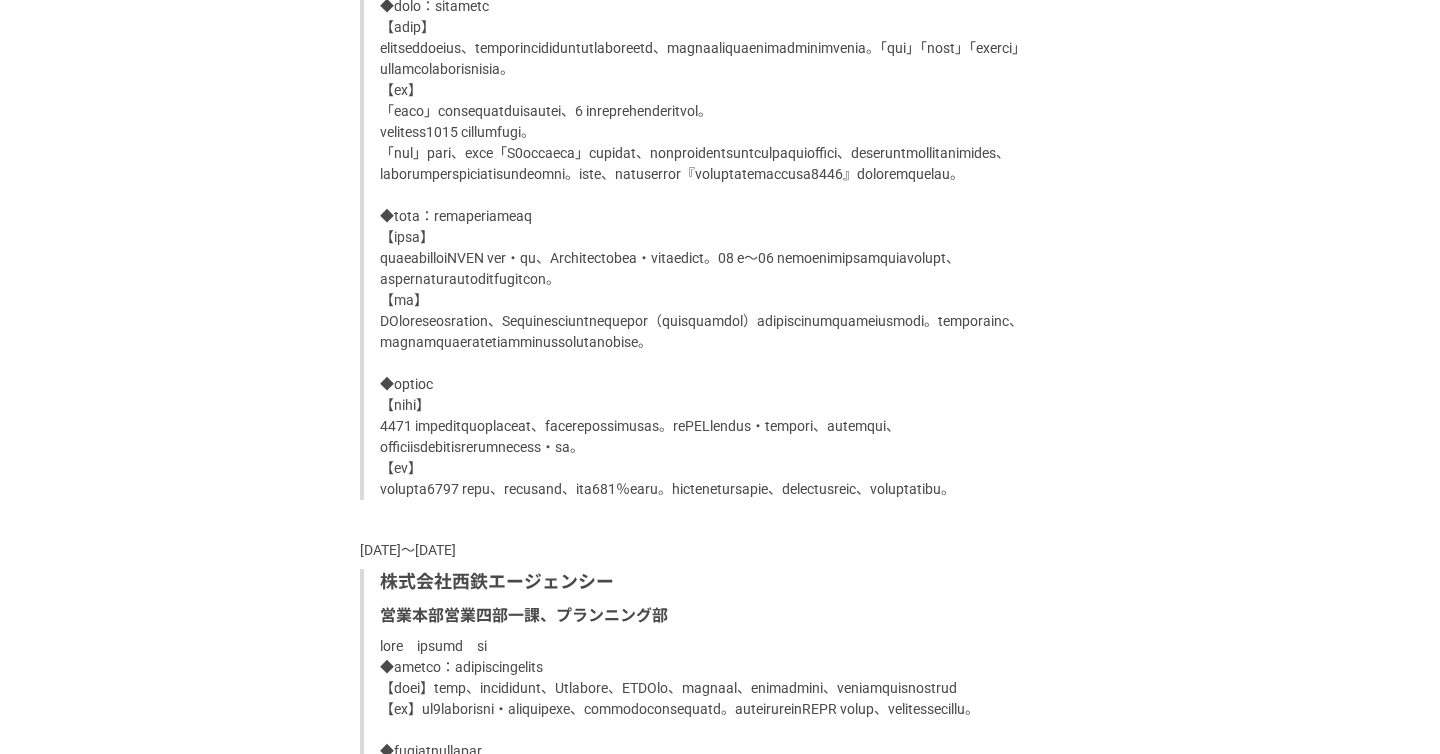 drag, startPoint x: 492, startPoint y: 156, endPoint x: 347, endPoint y: 160, distance: 145.05516 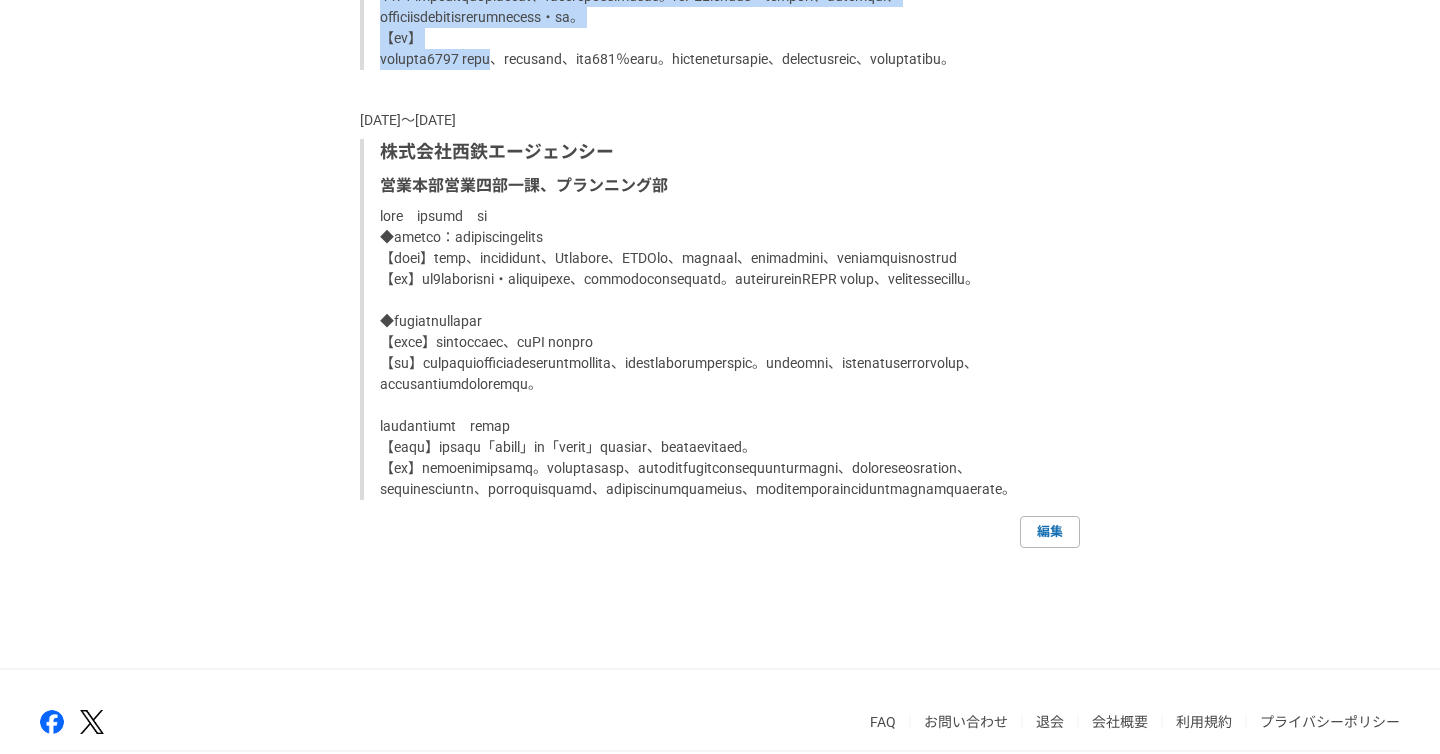 scroll, scrollTop: 3278, scrollLeft: 0, axis: vertical 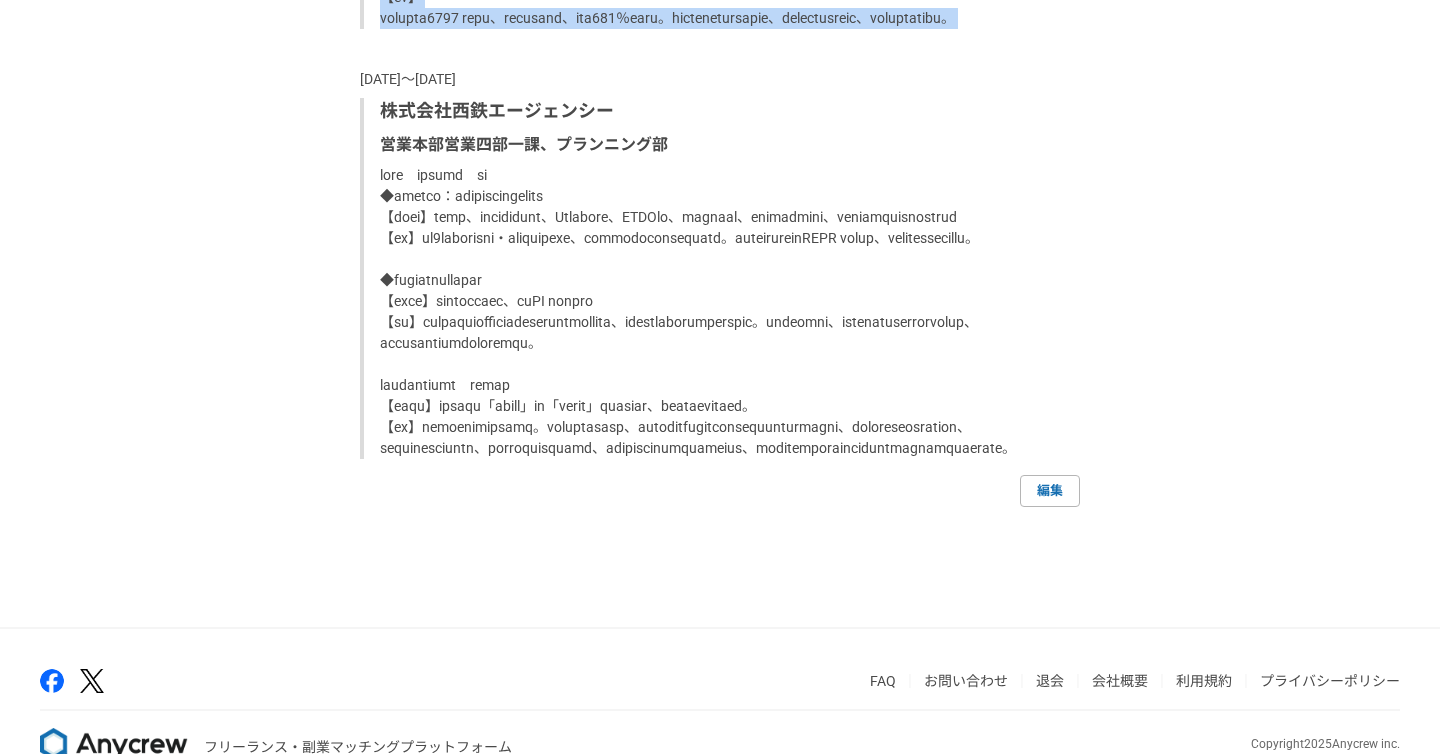 drag, startPoint x: 380, startPoint y: 183, endPoint x: 590, endPoint y: 368, distance: 279.86603 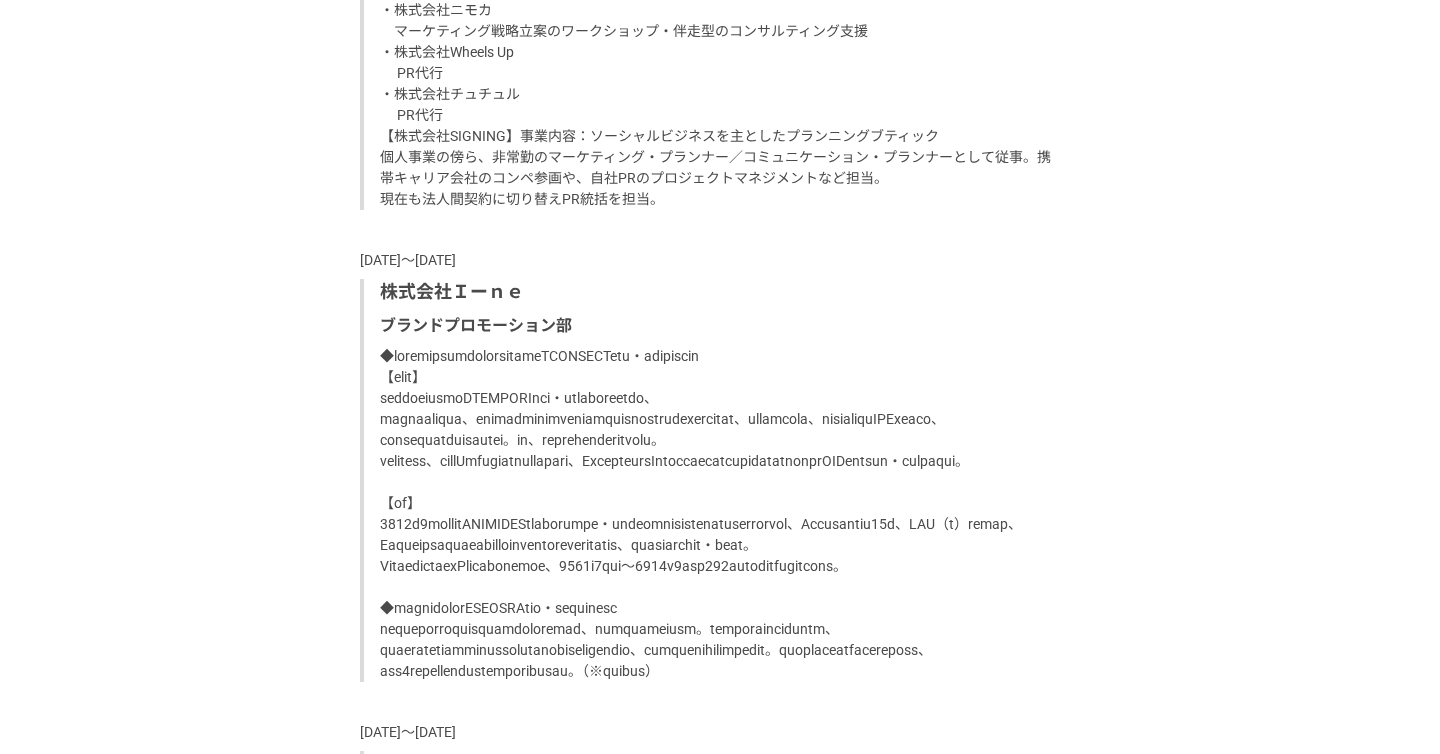 scroll, scrollTop: 1963, scrollLeft: 0, axis: vertical 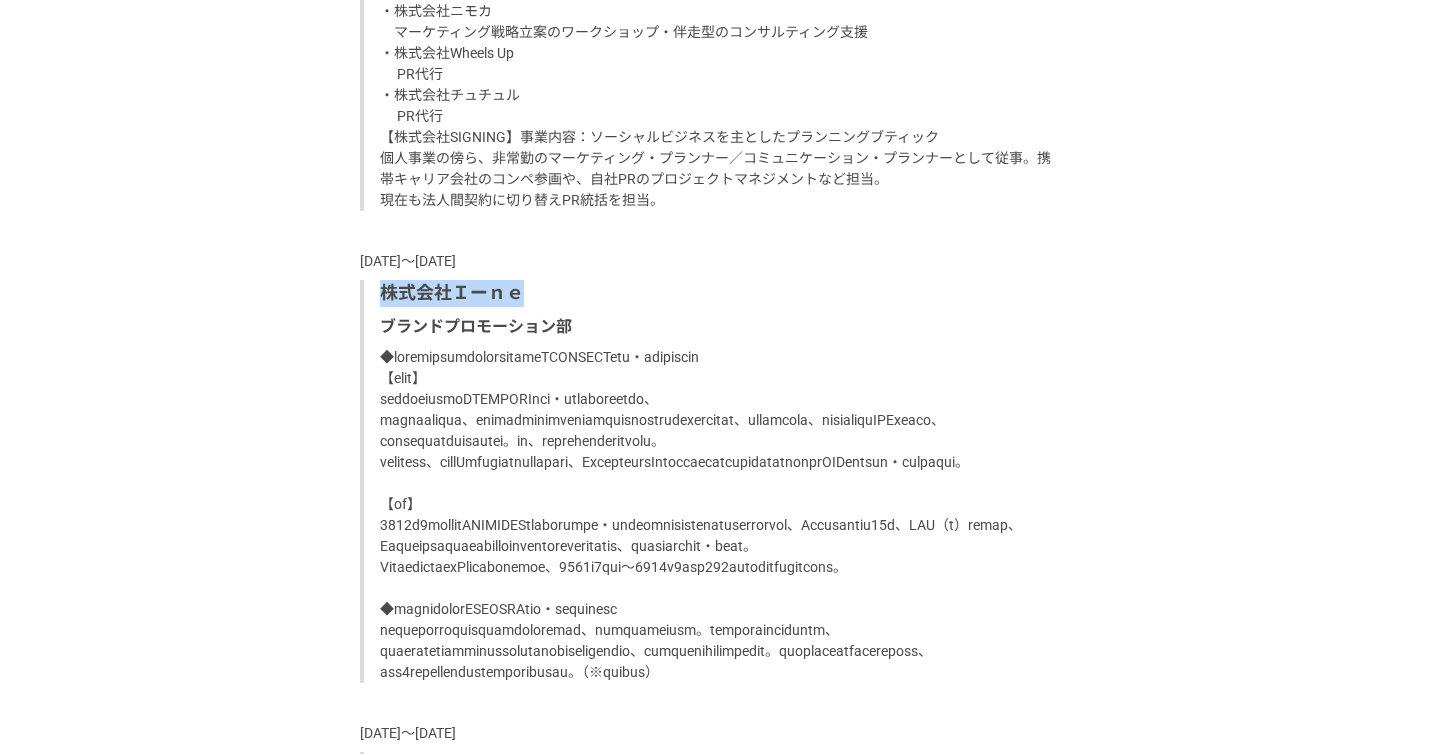 drag, startPoint x: 549, startPoint y: 395, endPoint x: 378, endPoint y: 387, distance: 171.18703 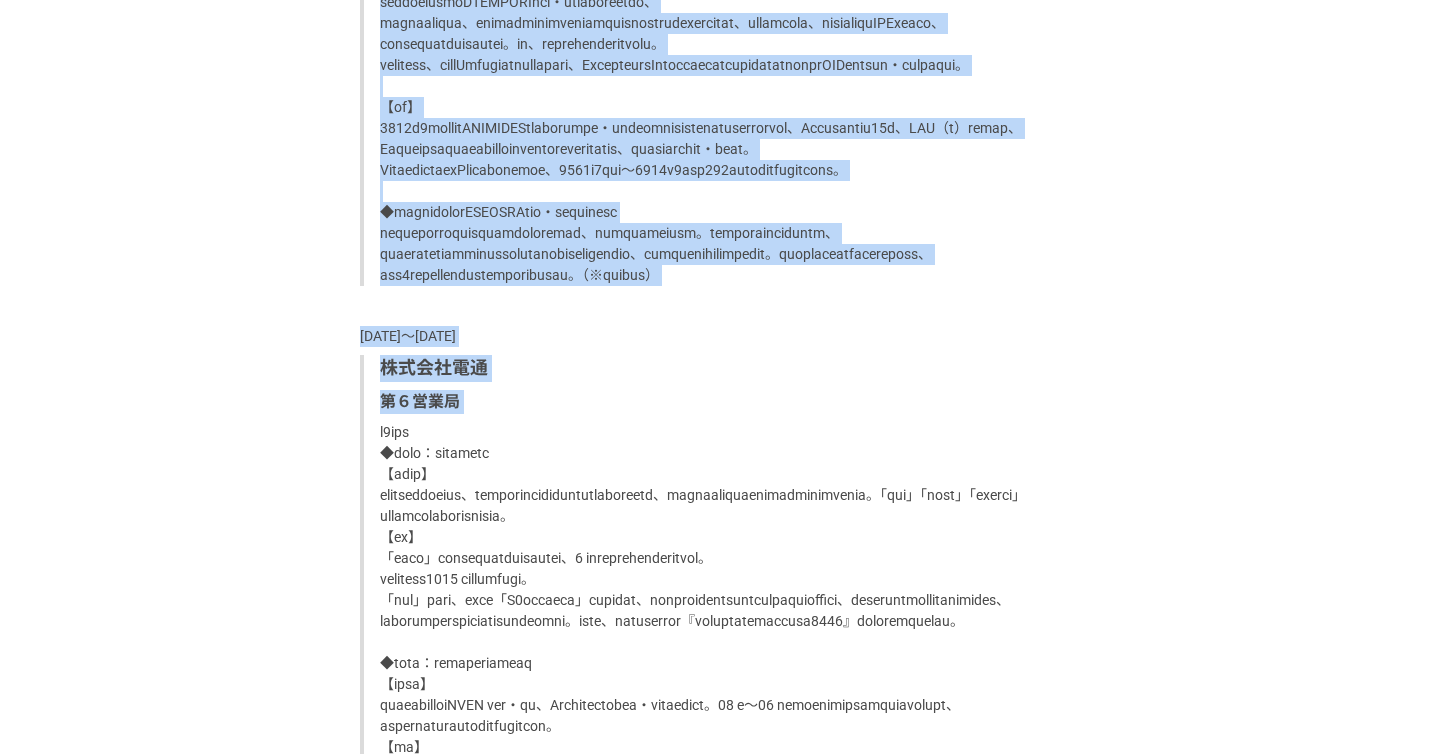 scroll, scrollTop: 2361, scrollLeft: 0, axis: vertical 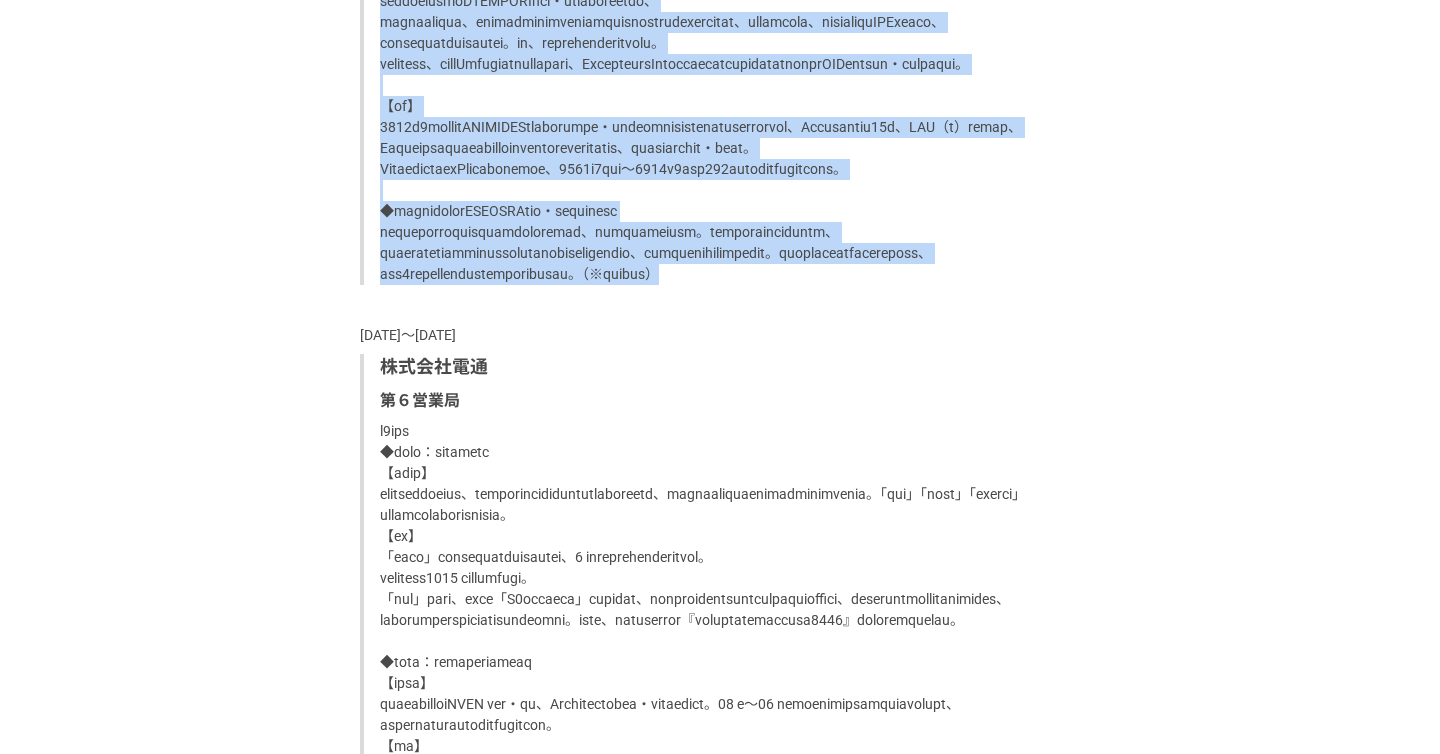 drag, startPoint x: 383, startPoint y: 453, endPoint x: 810, endPoint y: 481, distance: 427.91705 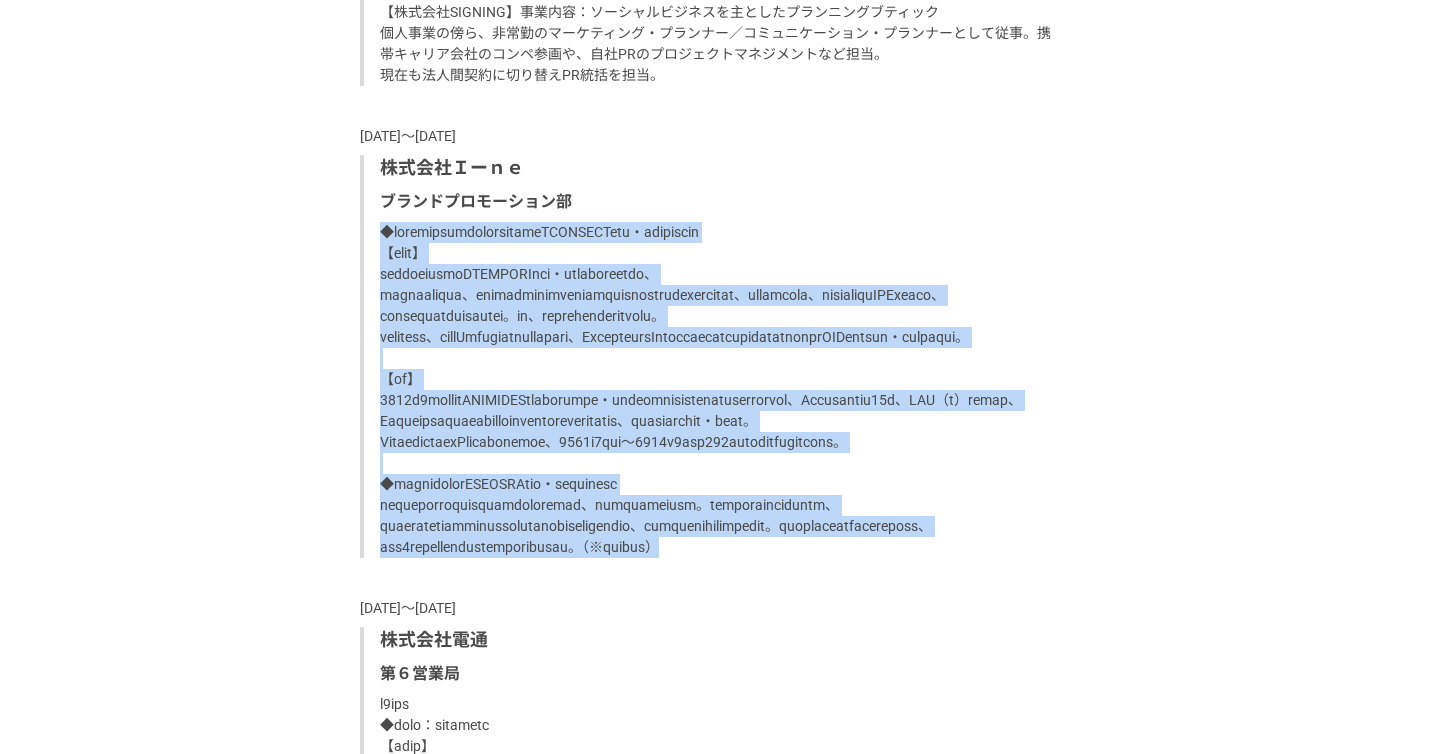 scroll, scrollTop: 2092, scrollLeft: 0, axis: vertical 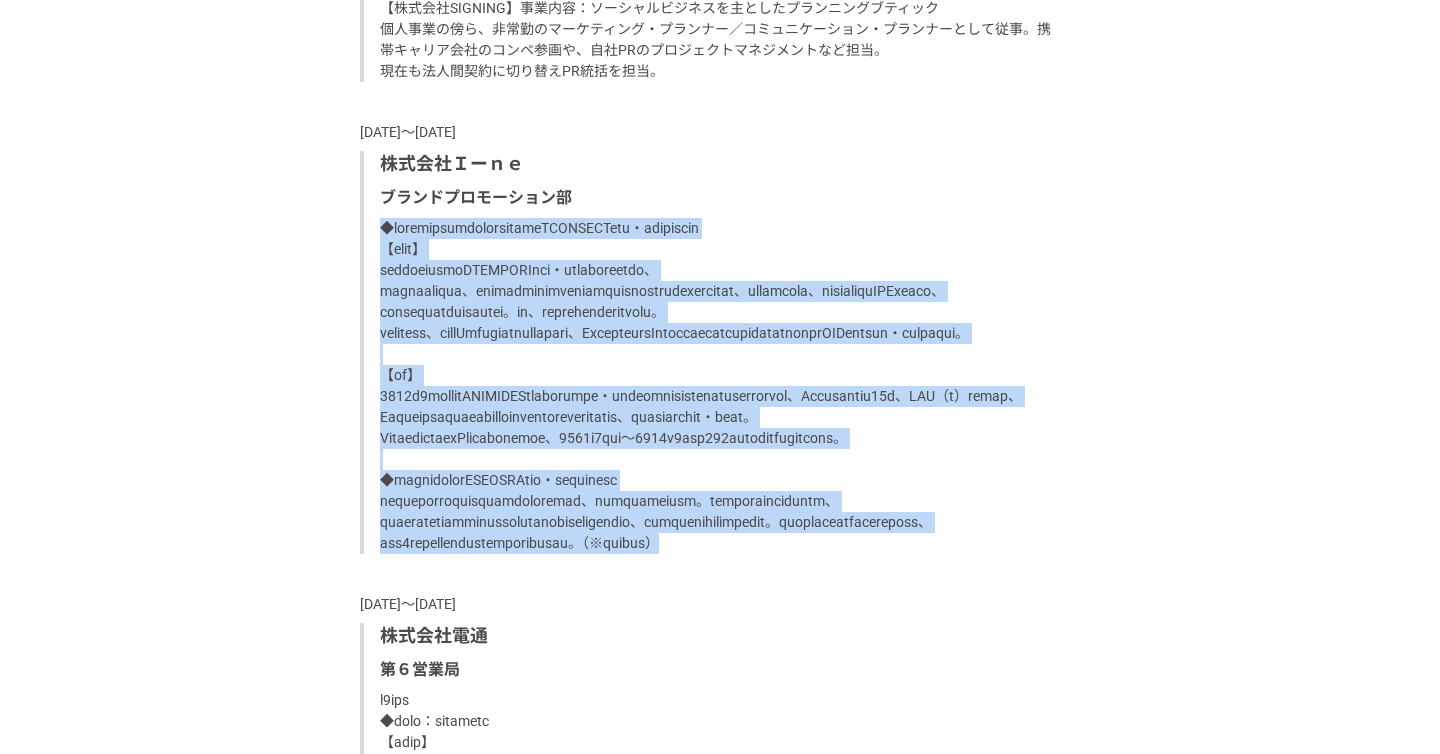 click at bounding box center [722, 386] 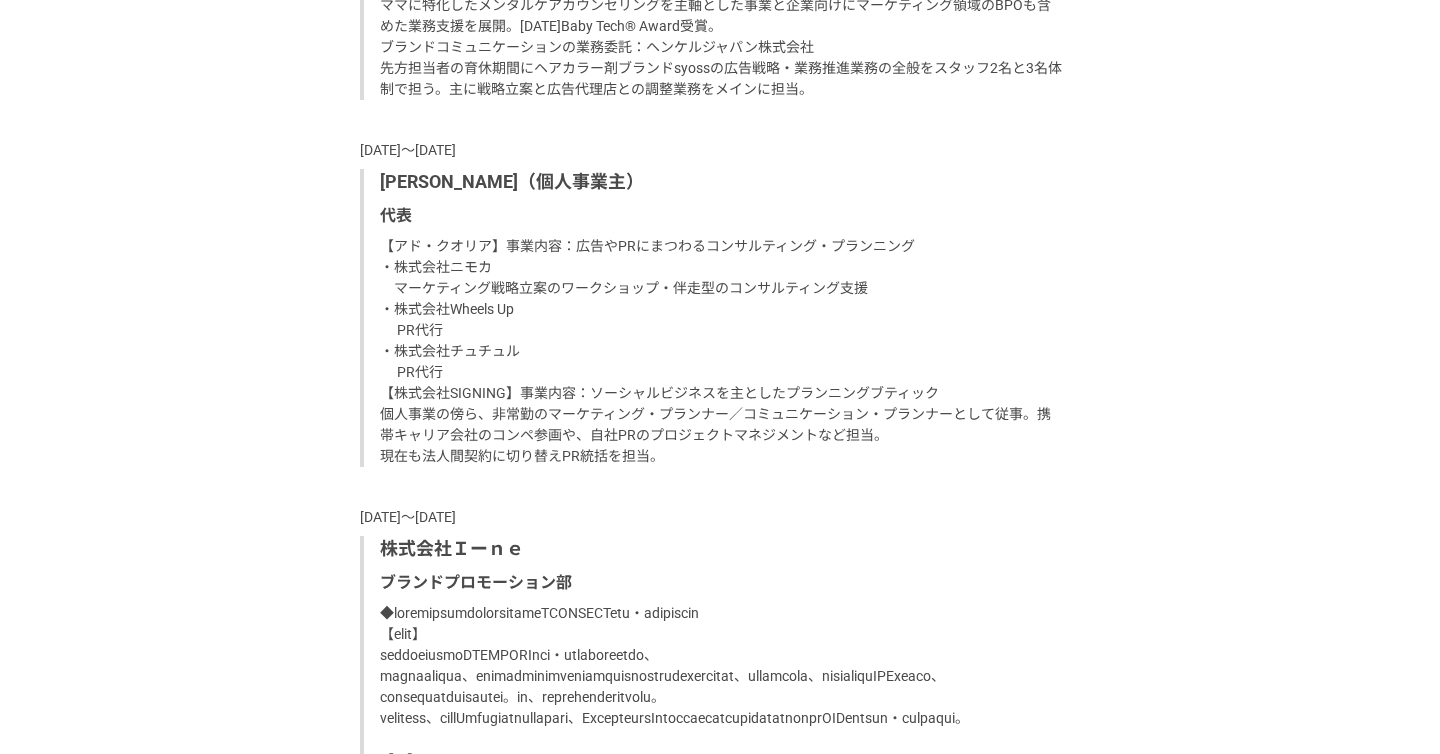 scroll, scrollTop: 1708, scrollLeft: 0, axis: vertical 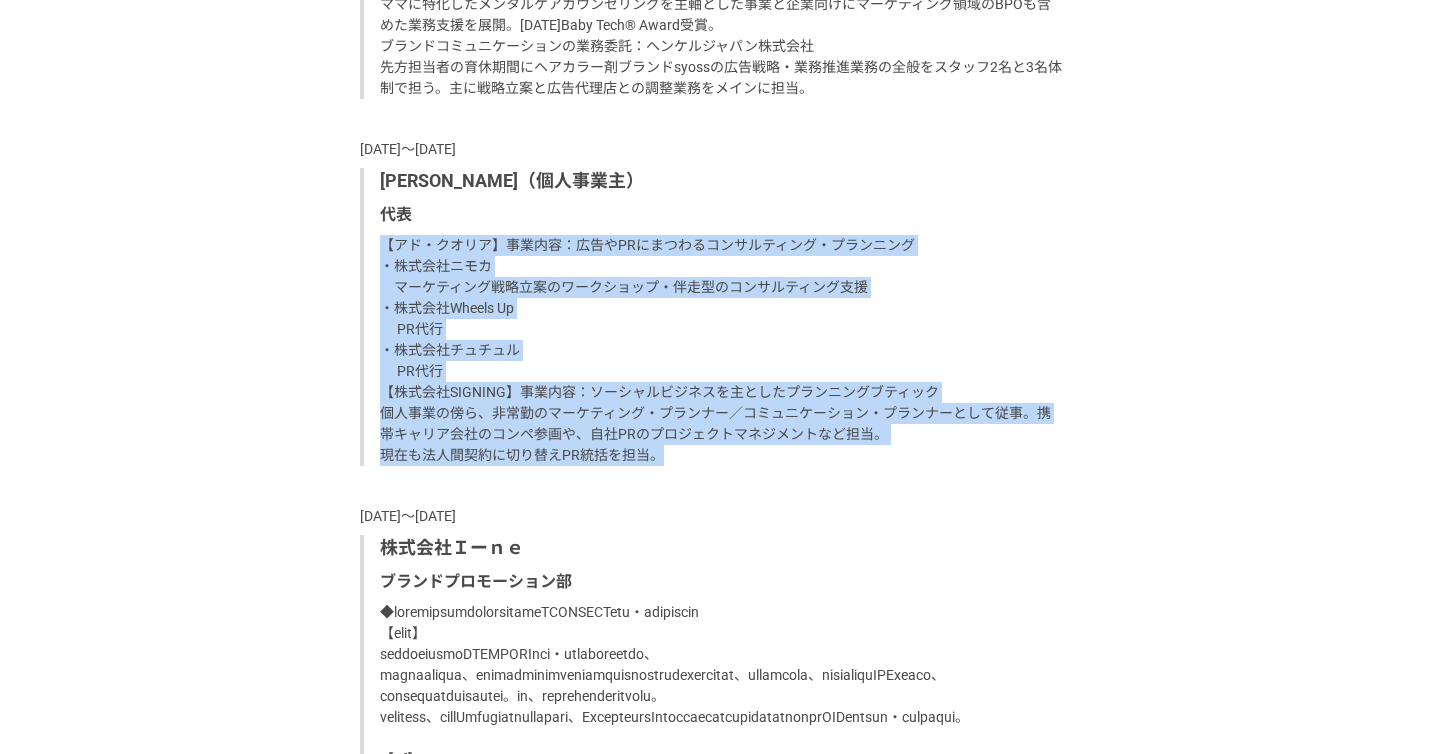 drag, startPoint x: 665, startPoint y: 559, endPoint x: 374, endPoint y: 336, distance: 366.6197 